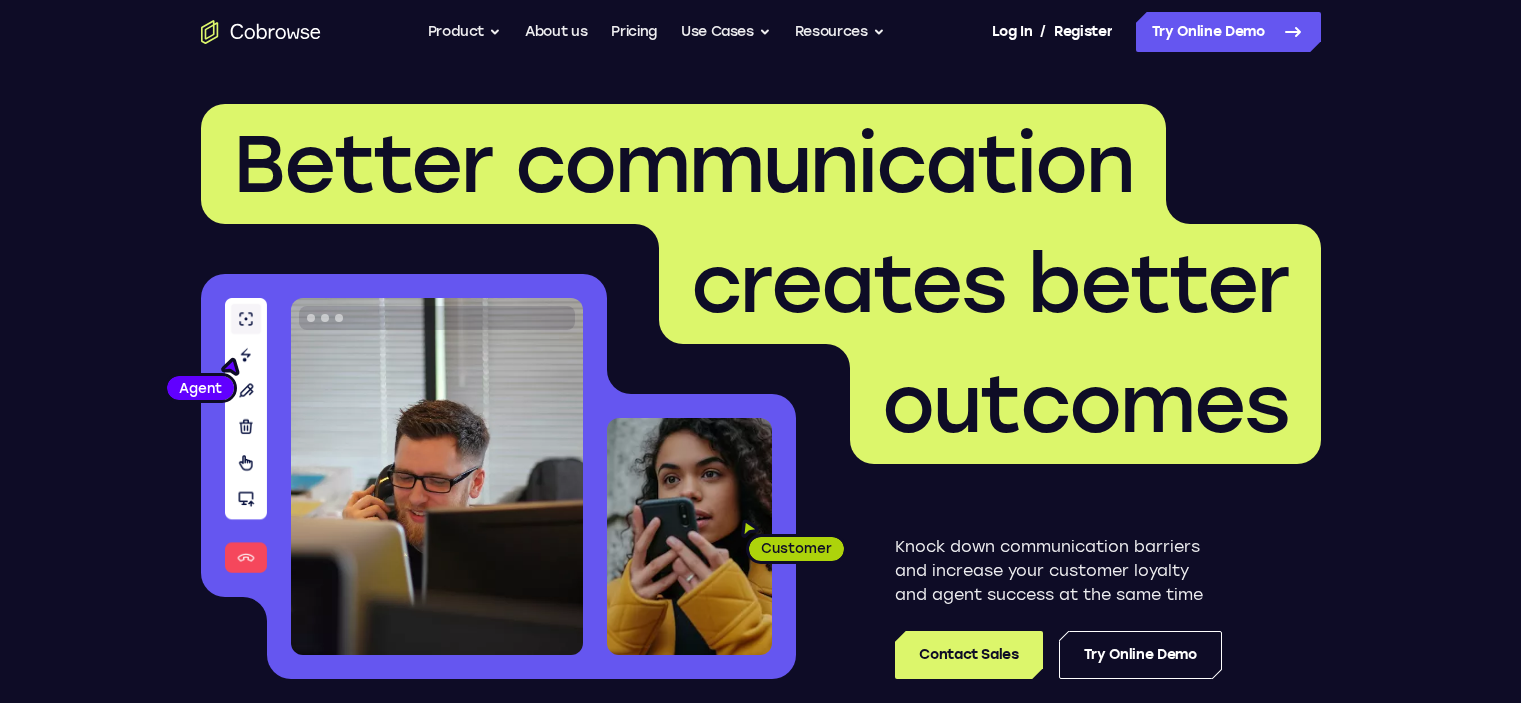 scroll, scrollTop: 0, scrollLeft: 0, axis: both 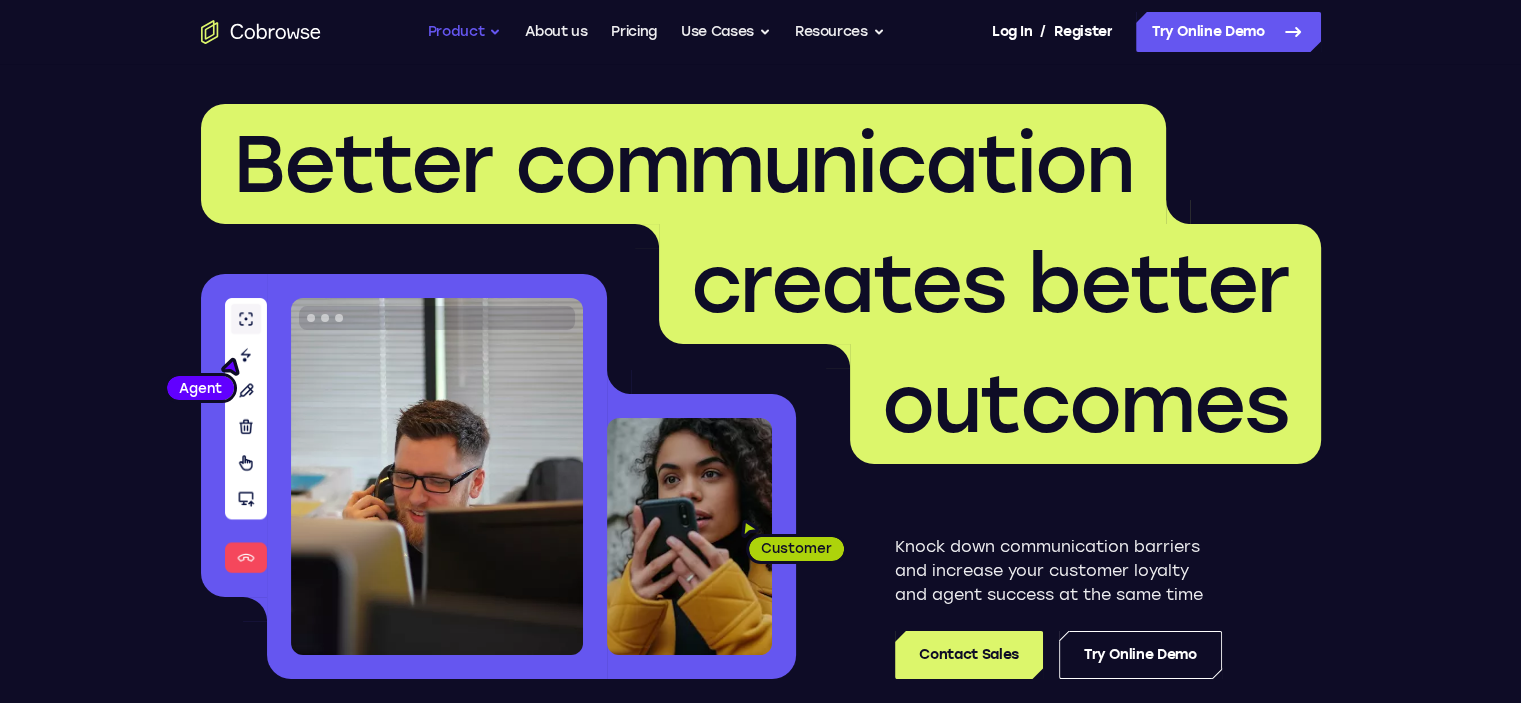 click on "Product" at bounding box center (465, 32) 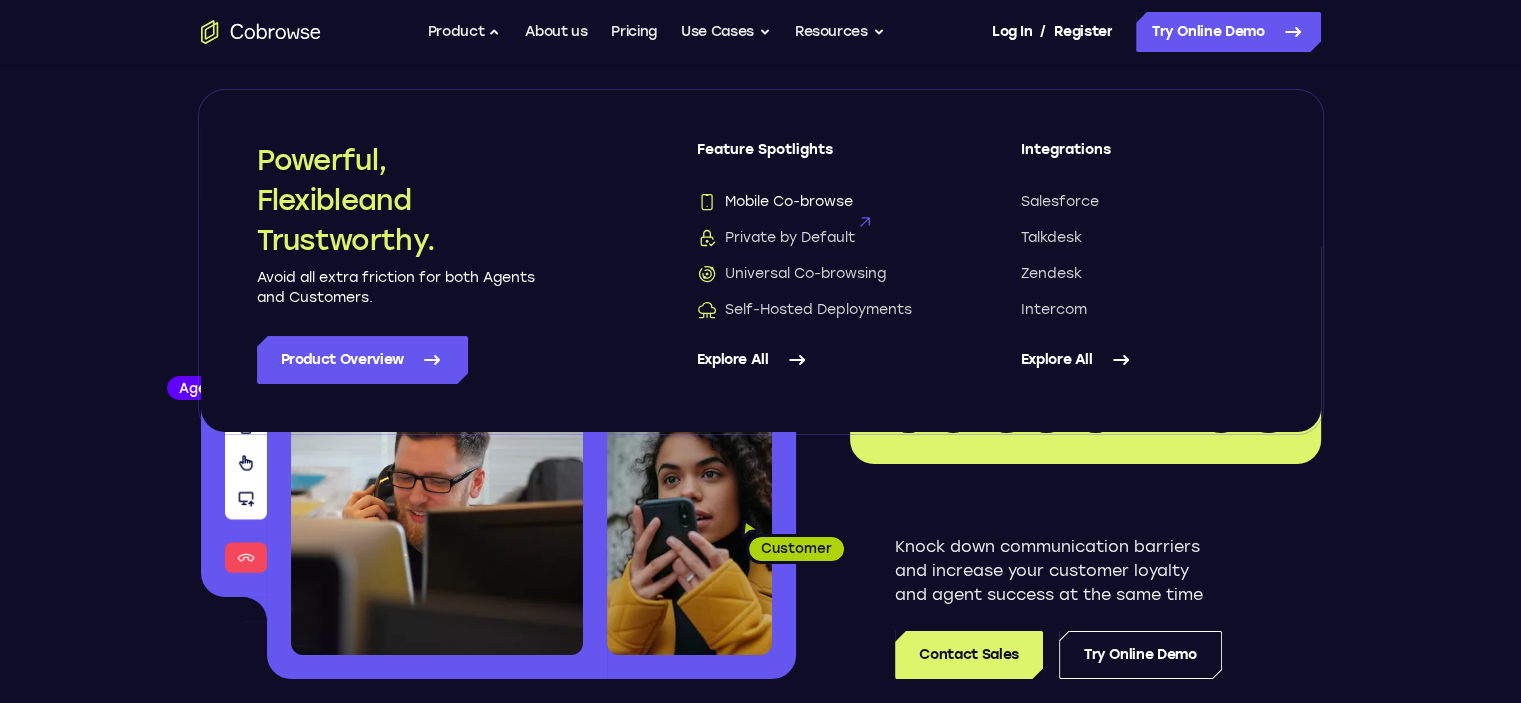 click on "Mobile Co-browse" at bounding box center [775, 202] 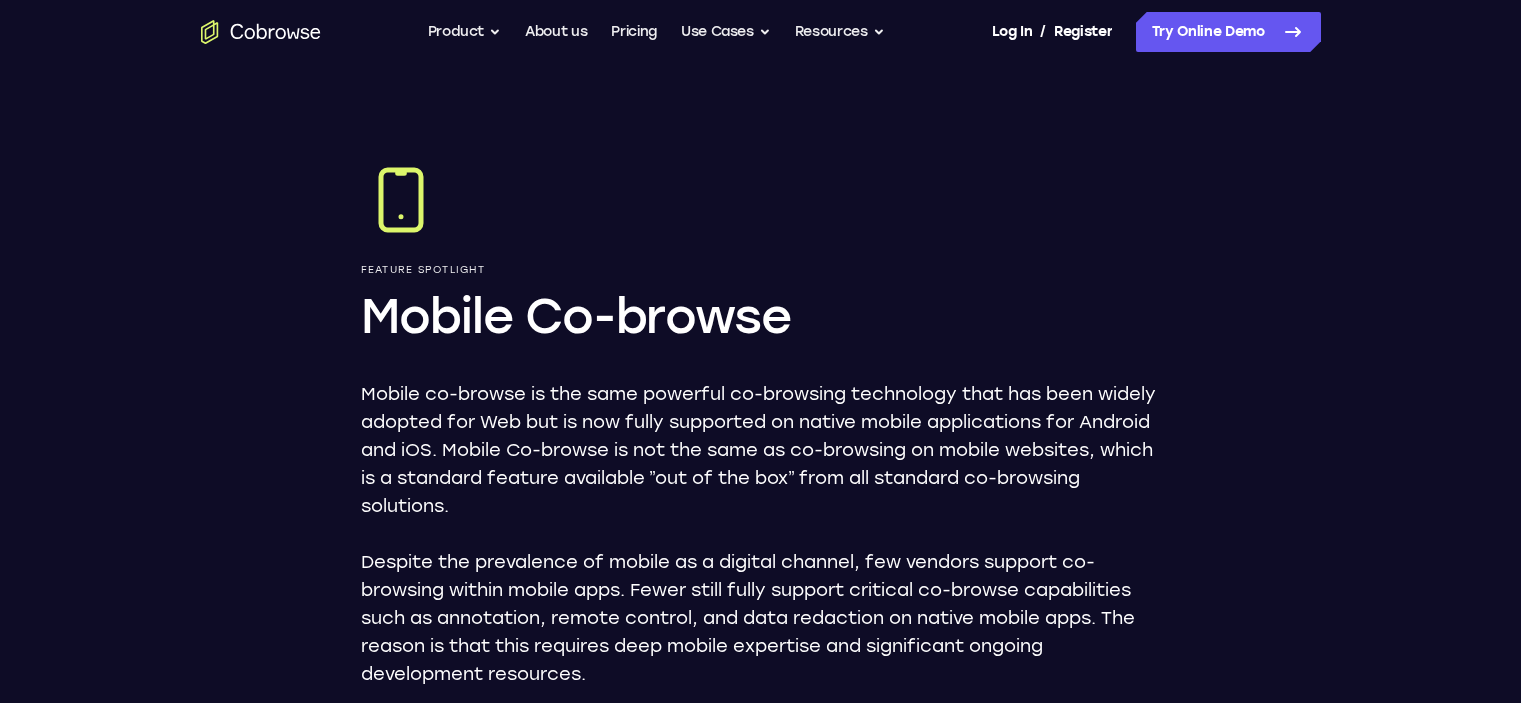 scroll, scrollTop: 0, scrollLeft: 0, axis: both 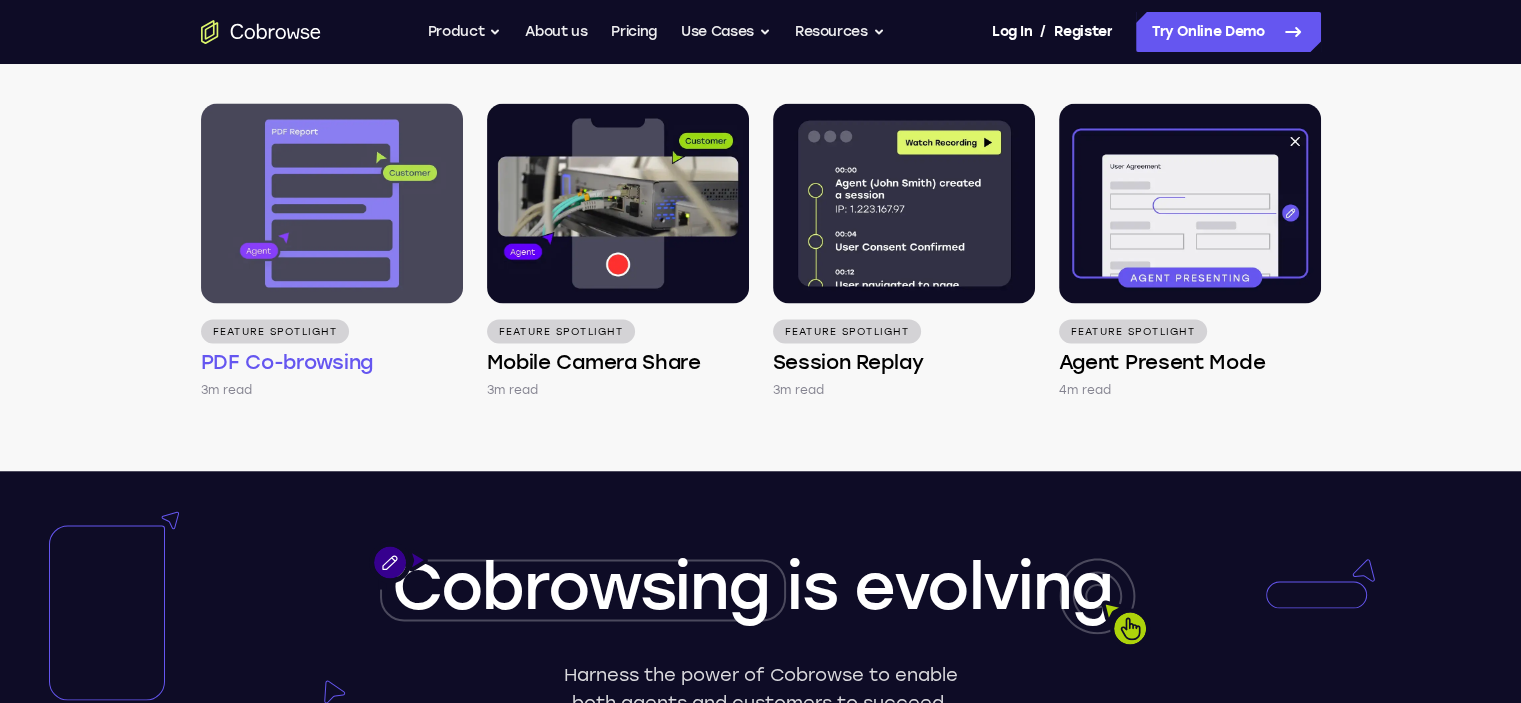 click at bounding box center [332, 203] 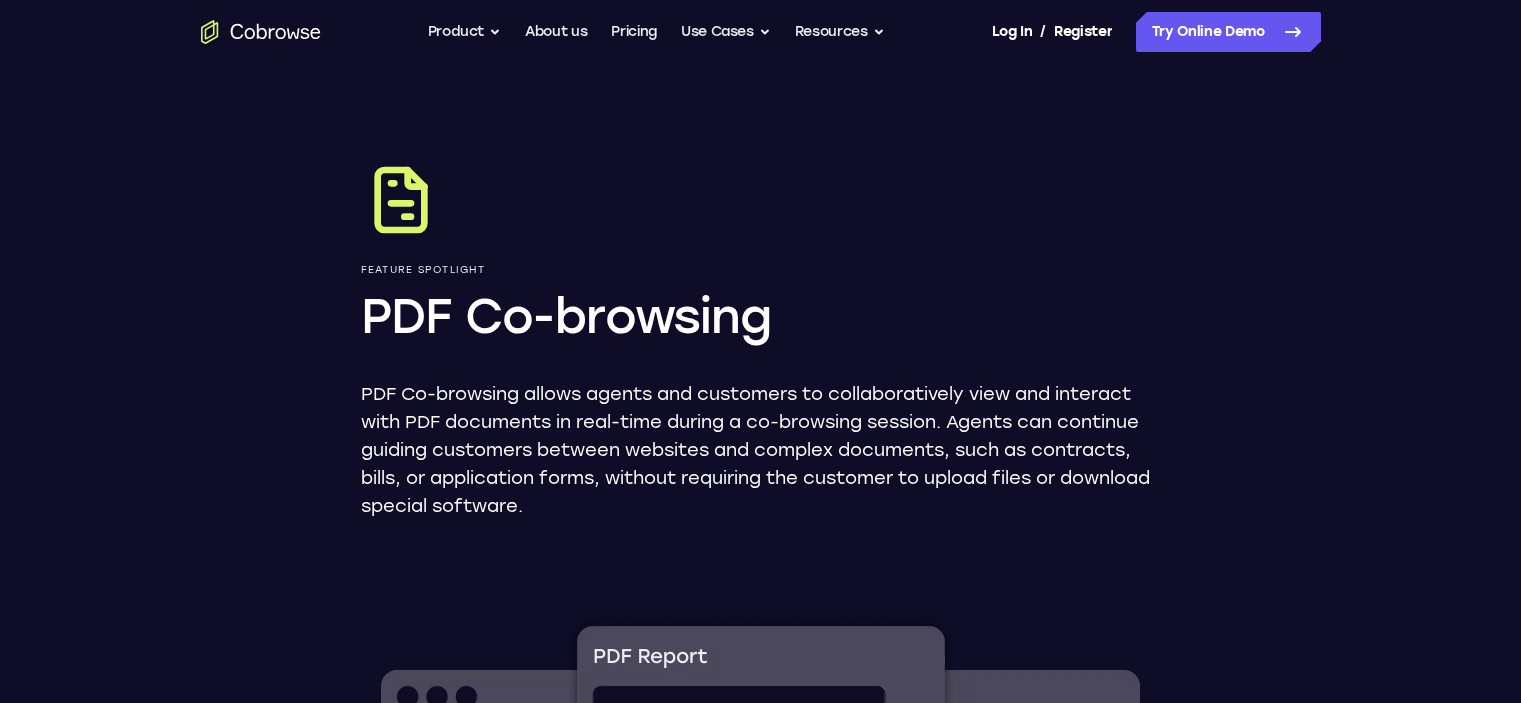 scroll, scrollTop: 0, scrollLeft: 0, axis: both 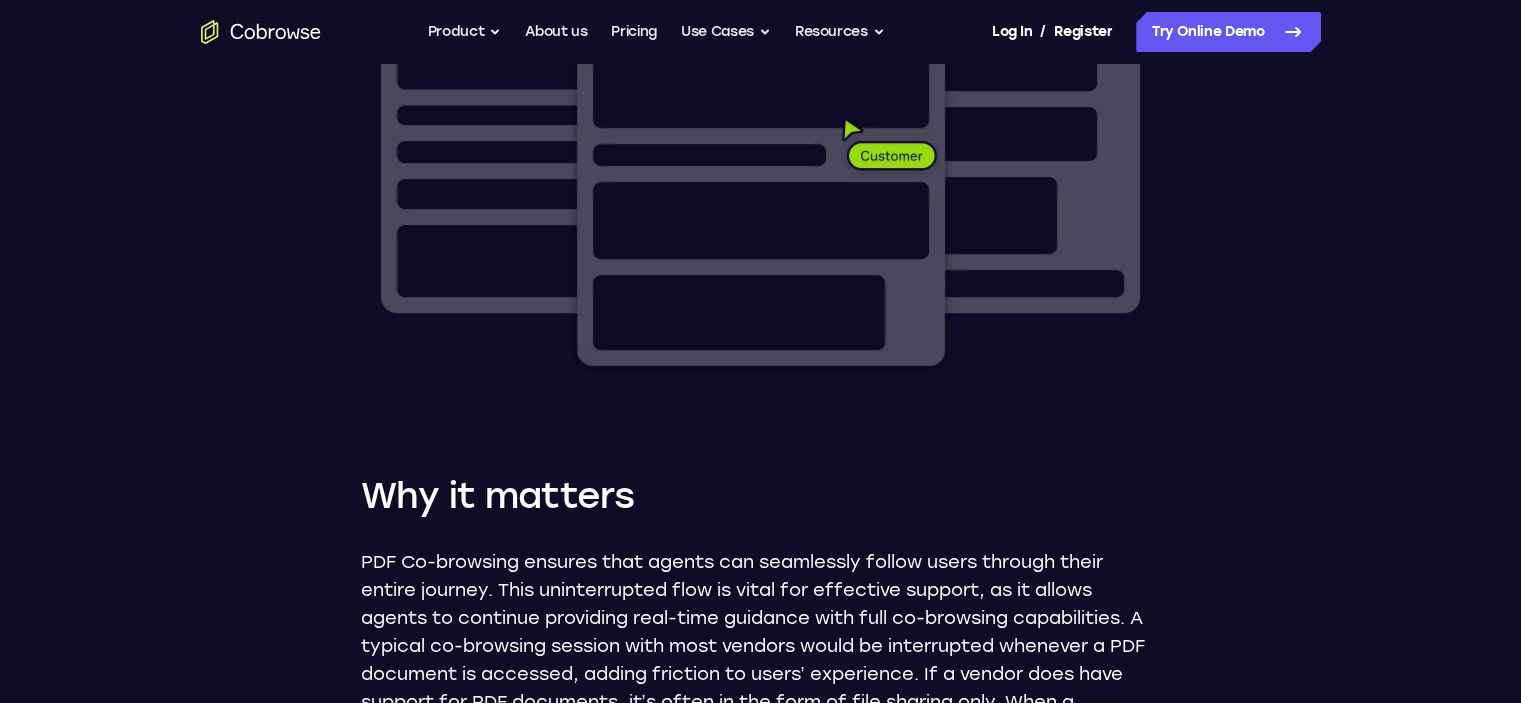 click on "Why it matters     PDF Co-browsing ensures that agents can seamlessly follow users through their entire journey. This uninterrupted flow is vital for effective support, as it allows agents to continue providing real-time guidance with full co-browsing capabilities. A typical co-browsing session with most vendors would be interrupted whenever a PDF document is accessed, adding friction to users’ experience. If a vendor does have support for PDF documents, it’s often in the form of file sharing only. When a document is shared, it would lack data redaction, annotation, and other vital co-browsing tools, impacting security and efficiency.   With PDF Co-browsing, agents can see and interact with PDF documents just as the customer does, providing help when and where needed, all within the same secure co-browsing journey." at bounding box center [761, 678] 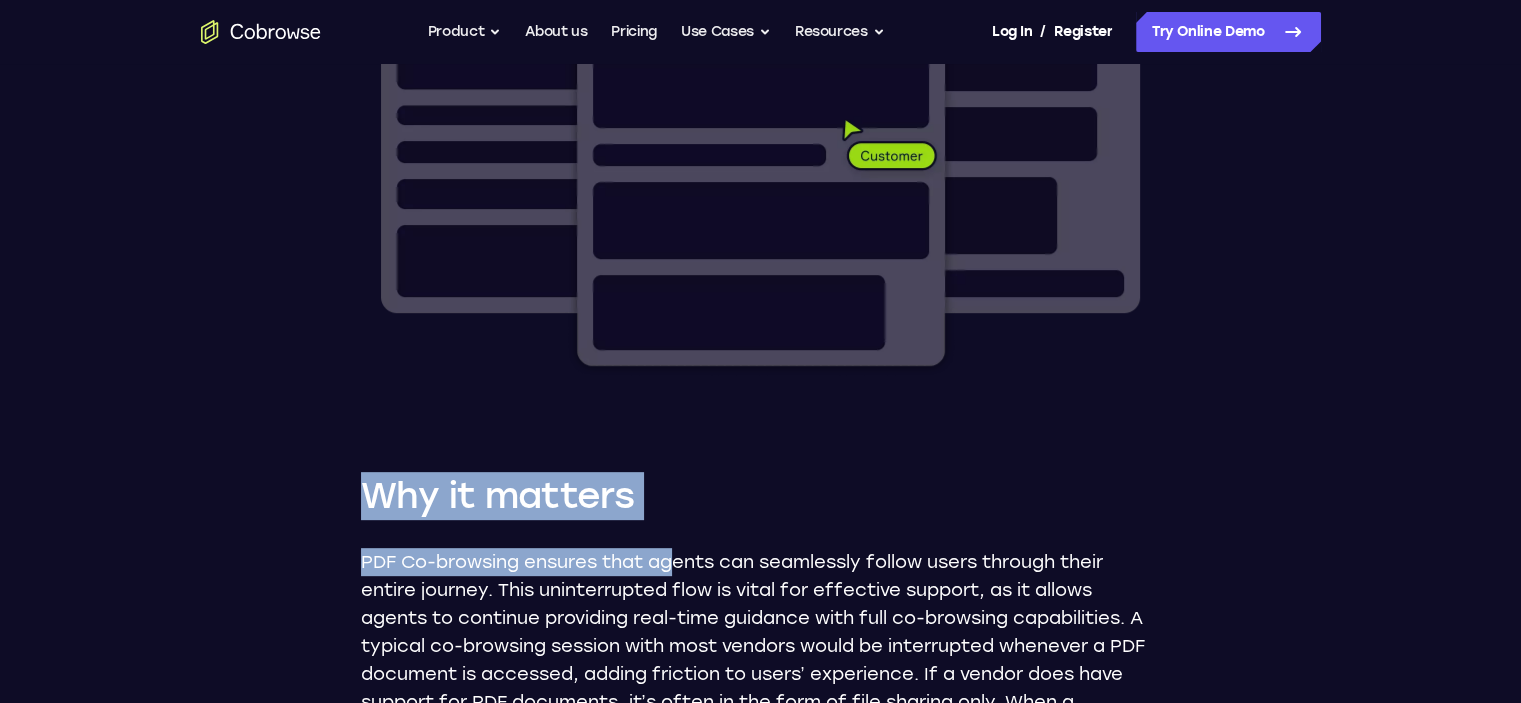 drag, startPoint x: 458, startPoint y: 499, endPoint x: 678, endPoint y: 535, distance: 222.926 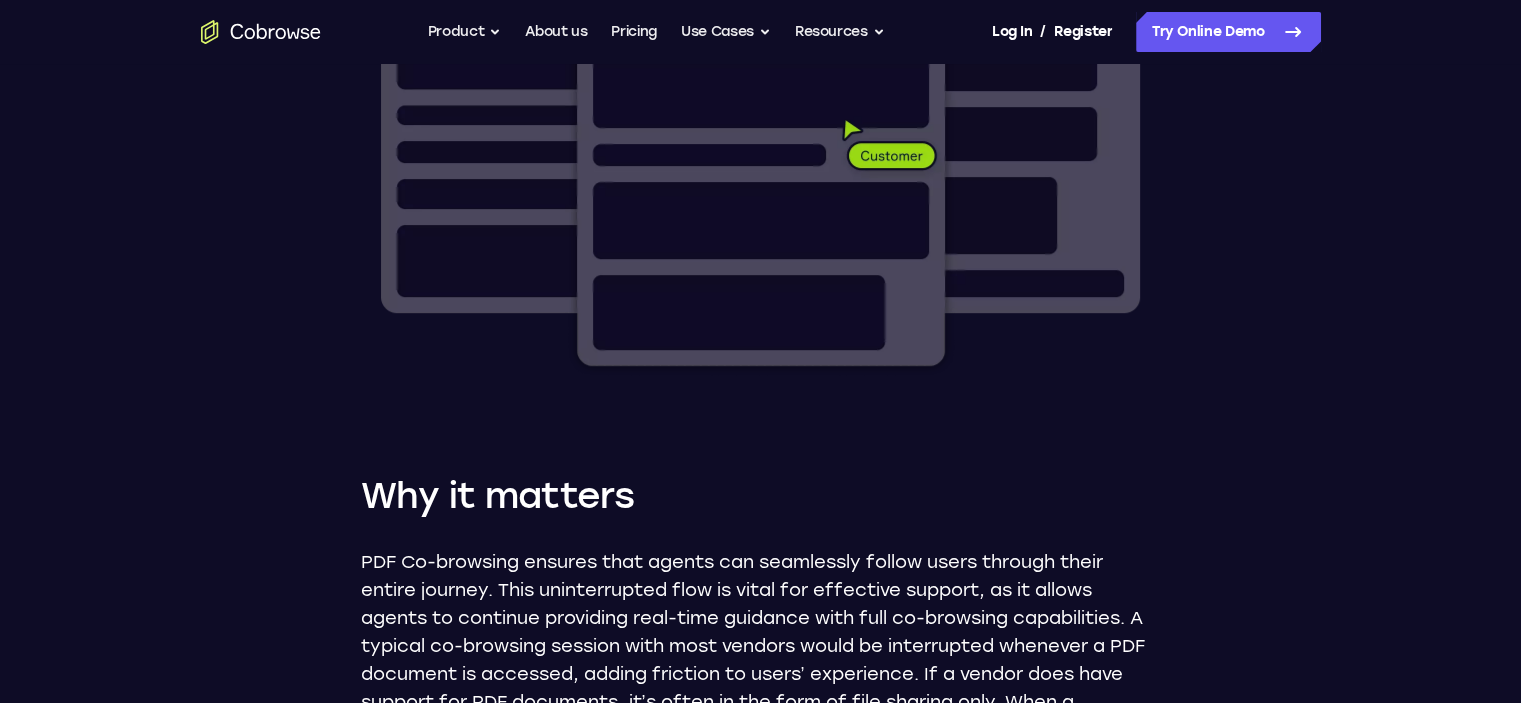 click on "PDF Co-browsing ensures that agents can seamlessly follow users through their entire journey. This uninterrupted flow is vital for effective support, as it allows agents to continue providing real-time guidance with full co-browsing capabilities. A typical co-browsing session with most vendors would be interrupted whenever a PDF document is accessed, adding friction to users’ experience. If a vendor does have support for PDF documents, it’s often in the form of file sharing only. When a document is shared, it would lack data redaction, annotation, and other vital co-browsing tools, impacting security and efficiency." at bounding box center [761, 660] 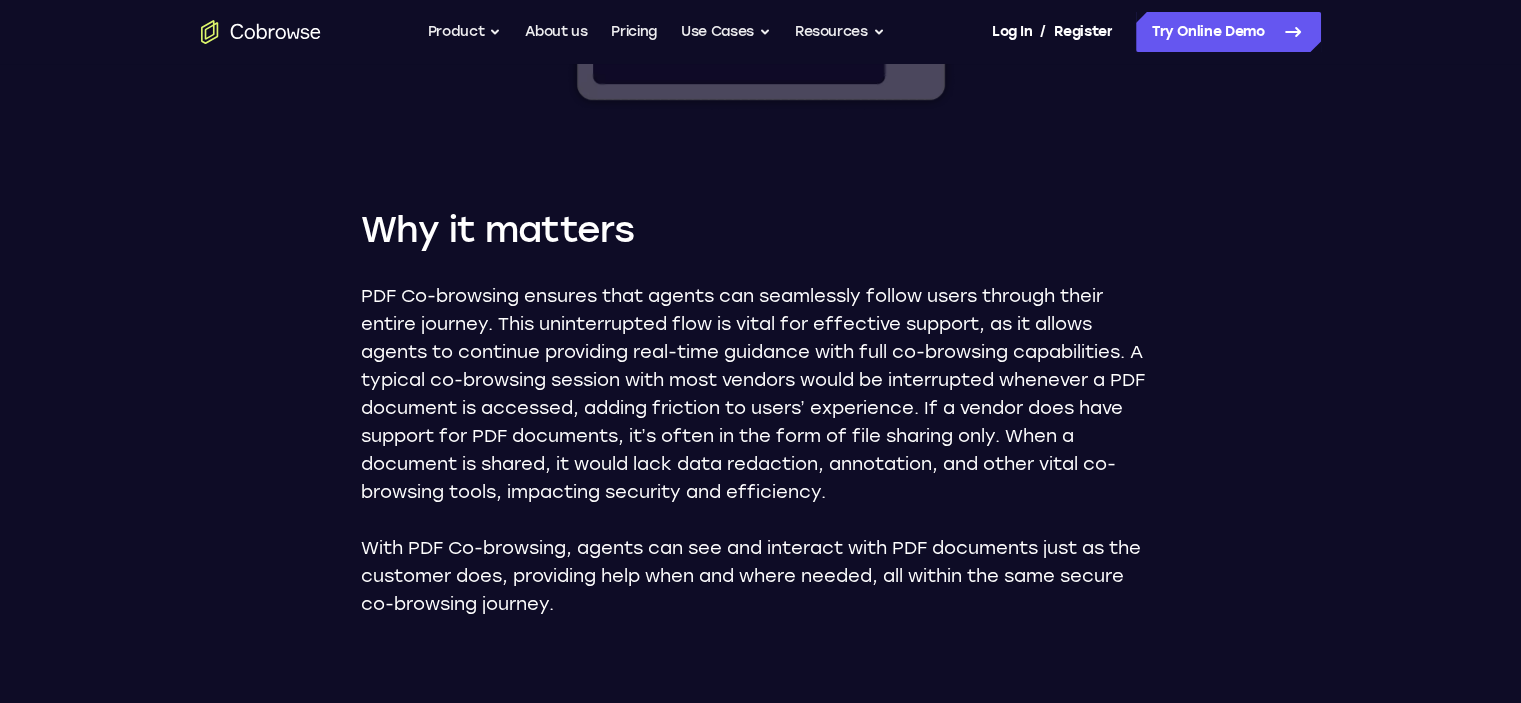 click on "PDF Co-browsing ensures that agents can seamlessly follow users through their entire journey. This uninterrupted flow is vital for effective support, as it allows agents to continue providing real-time guidance with full co-browsing capabilities. A typical co-browsing session with most vendors would be interrupted whenever a PDF document is accessed, adding friction to users’ experience. If a vendor does have support for PDF documents, it’s often in the form of file sharing only. When a document is shared, it would lack data redaction, annotation, and other vital co-browsing tools, impacting security and efficiency.   With PDF Co-browsing, agents can see and interact with PDF documents just as the customer does, providing help when and where needed, all within the same secure co-browsing journey." at bounding box center (761, 450) 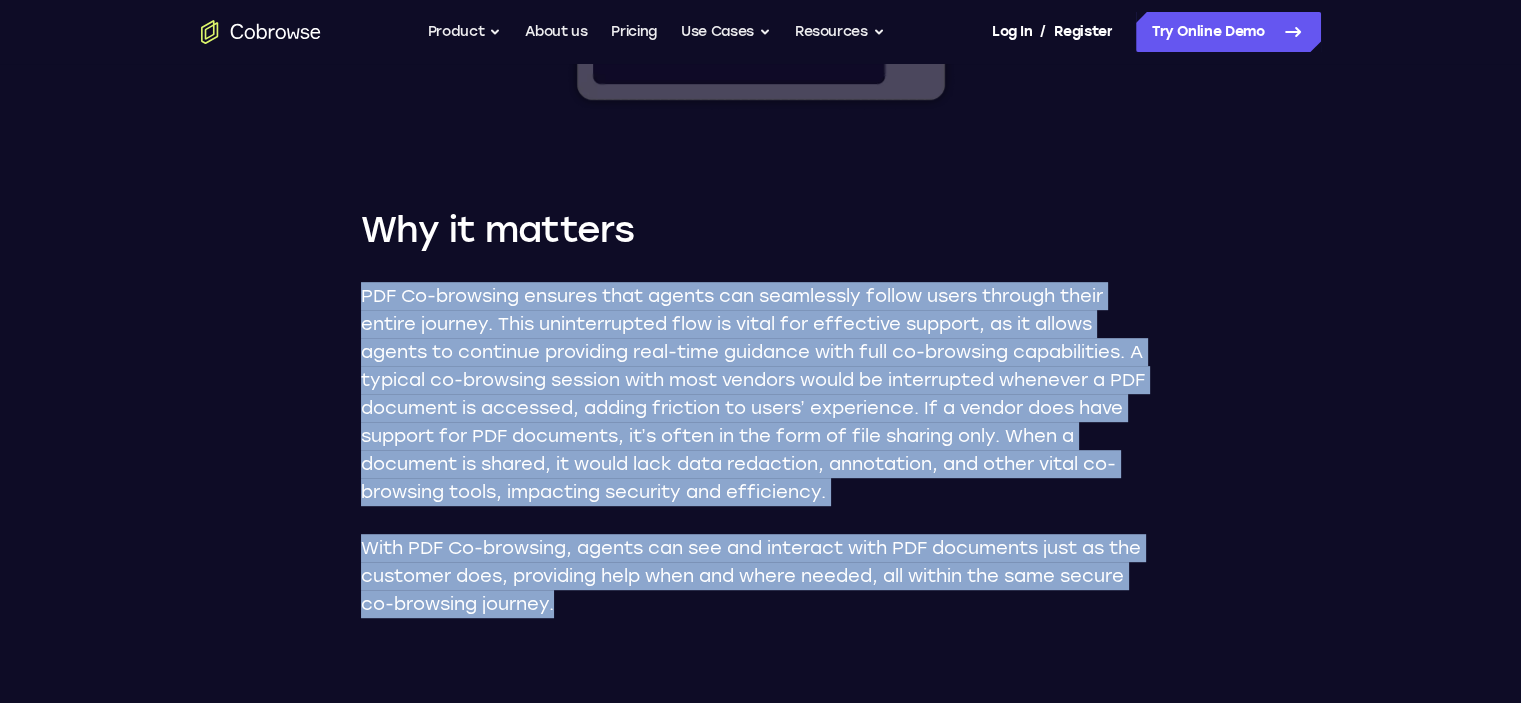 drag, startPoint x: 620, startPoint y: 575, endPoint x: 337, endPoint y: 296, distance: 397.40408 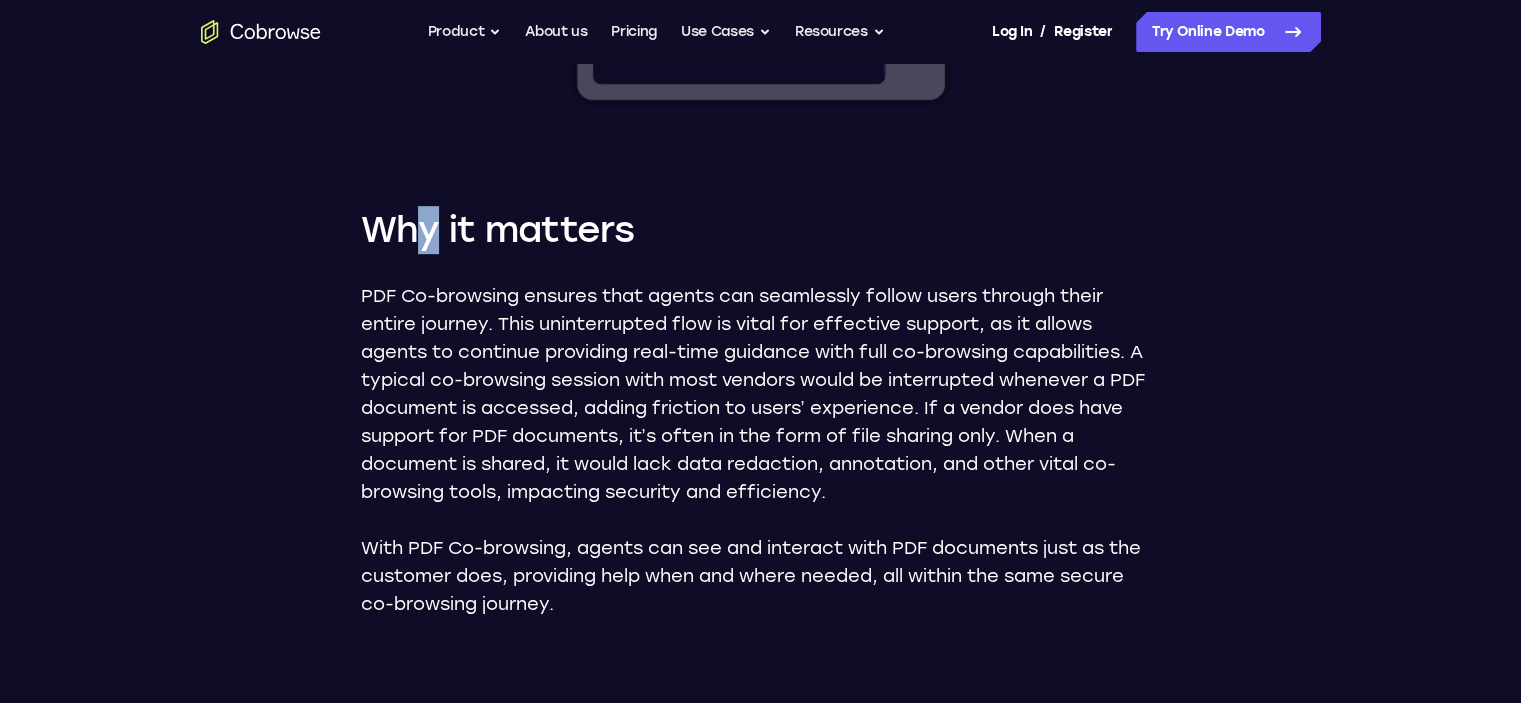 click on "Feature Spotlight   PDF Co-browsing         PDF Co-browsing allows agents and customers to collaboratively view and interact with PDF documents in real-time during a co-browsing session. Agents can continue guiding customers between websites and complex documents, such as contracts, bills, or application forms, without requiring the customer to upload files or download special software.                       Why it matters       With PDF Co-browsing, agents can see and interact with PDF documents just as the customer does, providing help when and where needed, all within the same secure co-browsing journey." at bounding box center (761, -90) 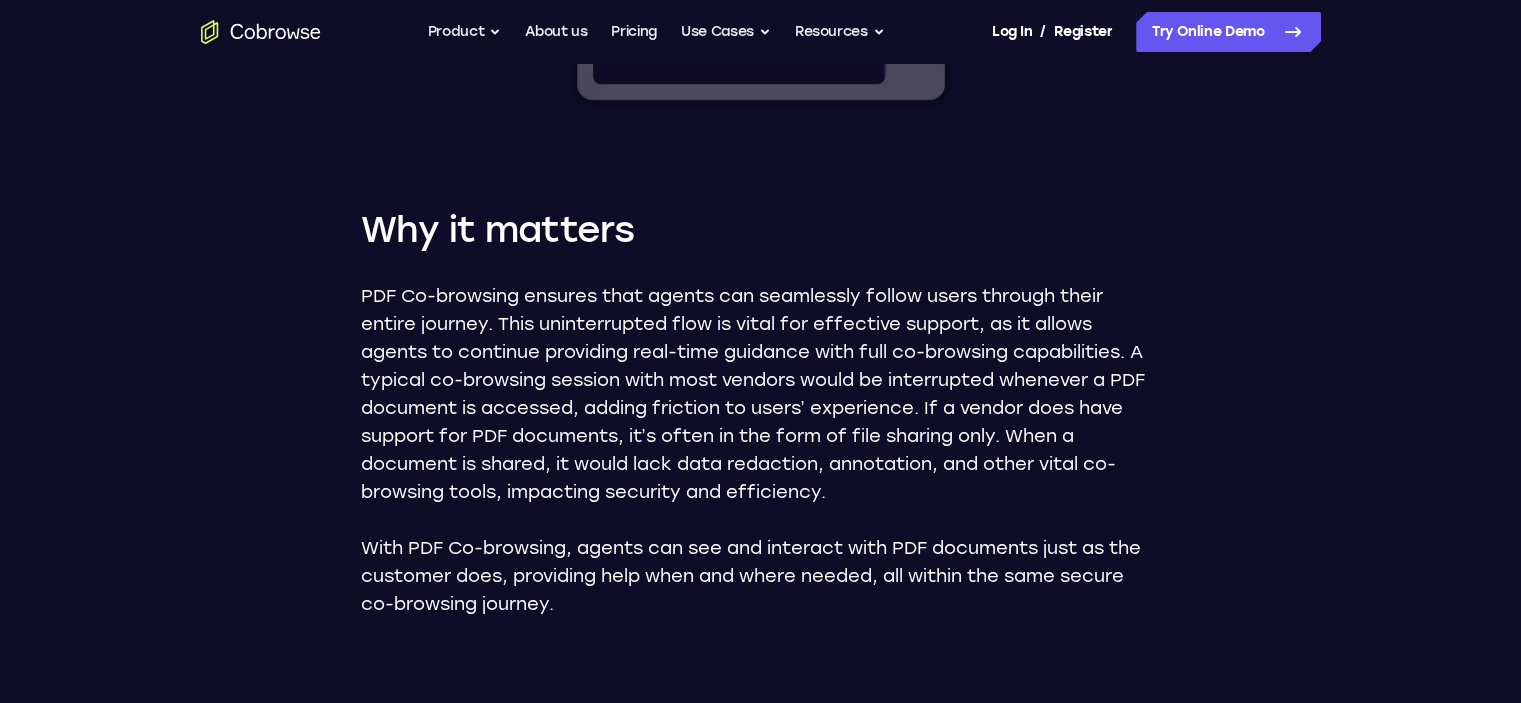 click on "PDF Co-browsing ensures that agents can seamlessly follow users through their entire journey. This uninterrupted flow is vital for effective support, as it allows agents to continue providing real-time guidance with full co-browsing capabilities. A typical co-browsing session with most vendors would be interrupted whenever a PDF document is accessed, adding friction to users’ experience. If a vendor does have support for PDF documents, it’s often in the form of file sharing only. When a document is shared, it would lack data redaction, annotation, and other vital co-browsing tools, impacting security and efficiency." at bounding box center (761, 394) 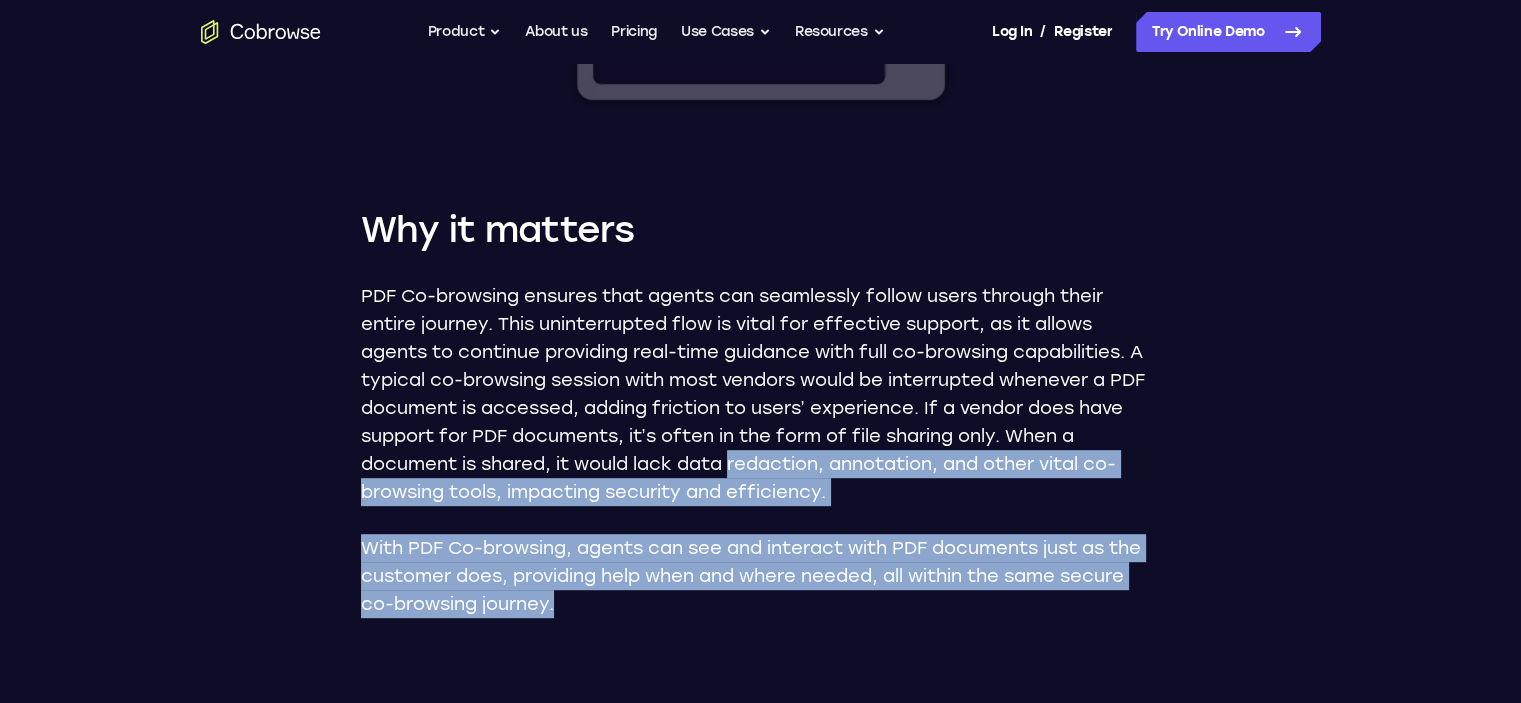 drag, startPoint x: 695, startPoint y: 541, endPoint x: 993, endPoint y: 505, distance: 300.16663 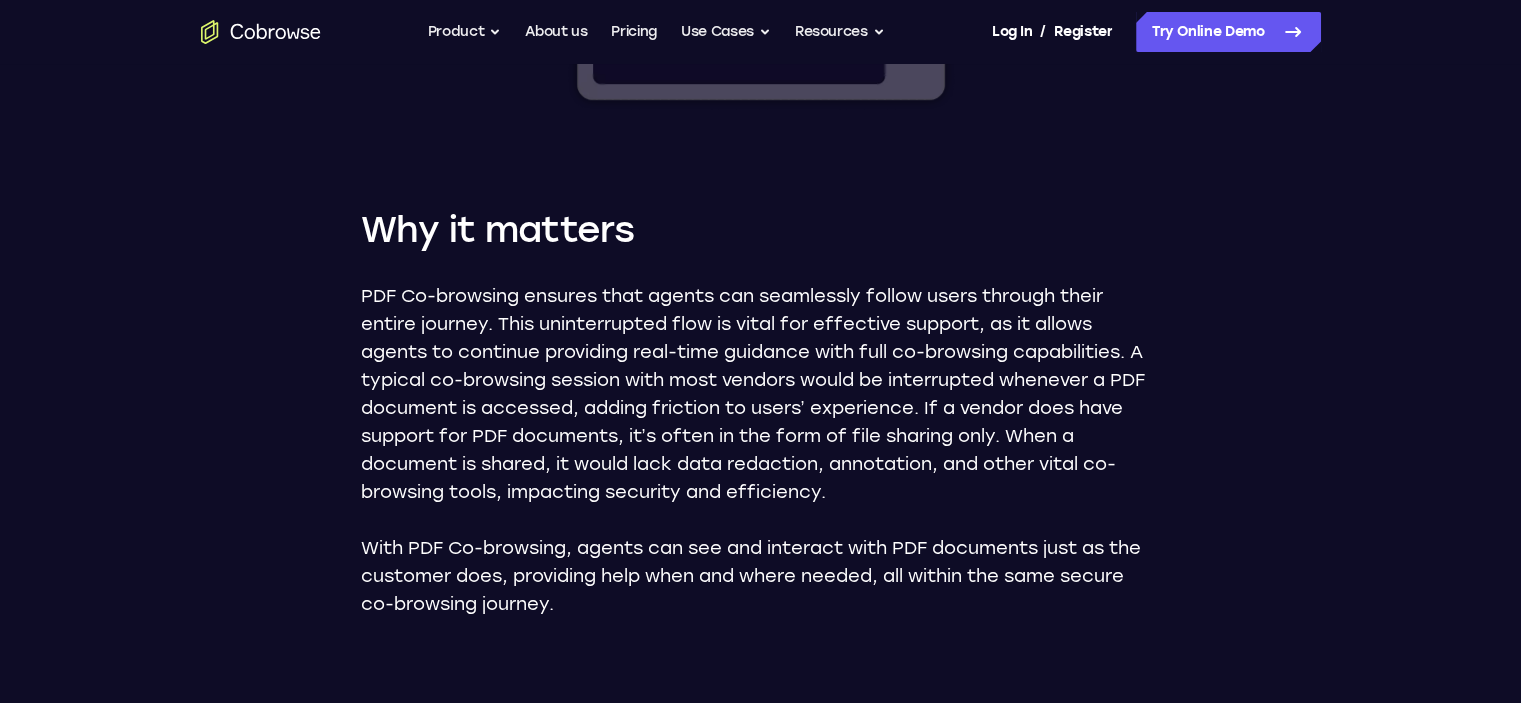 click on "With PDF Co-browsing, agents can see and interact with PDF documents just as the customer does, providing help when and where needed, all within the same secure co-browsing journey." at bounding box center (761, 576) 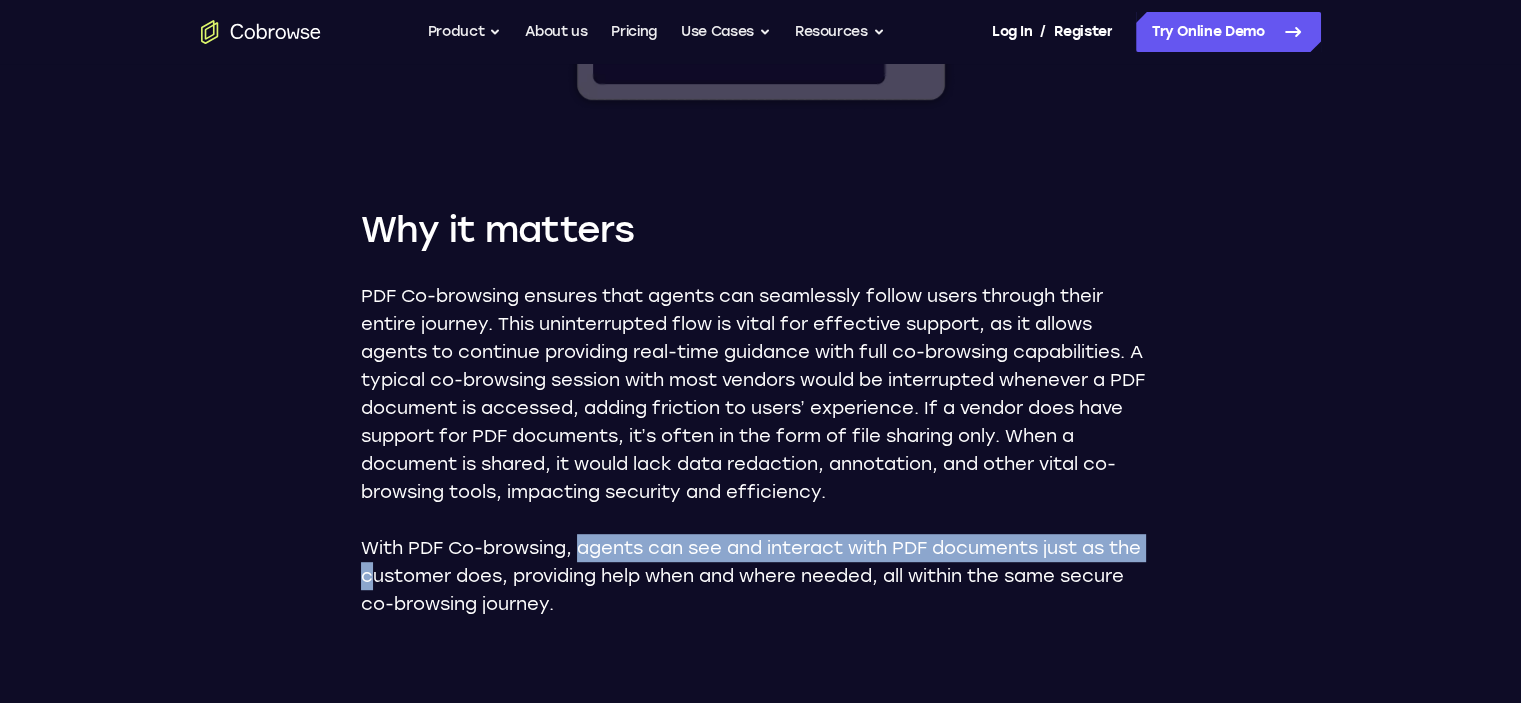 drag, startPoint x: 582, startPoint y: 535, endPoint x: 366, endPoint y: 569, distance: 218.65955 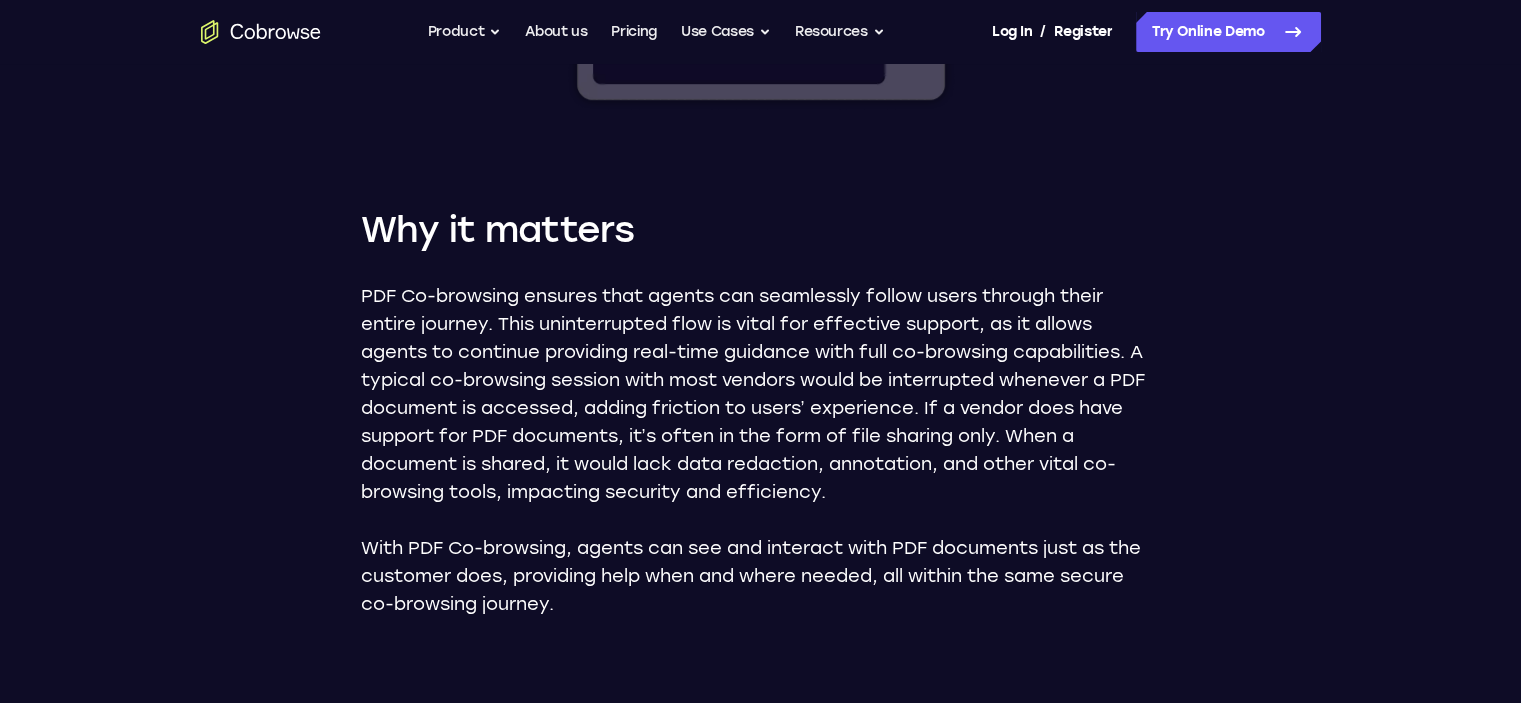 click on "With PDF Co-browsing, agents can see and interact with PDF documents just as the customer does, providing help when and where needed, all within the same secure co-browsing journey." at bounding box center [761, 576] 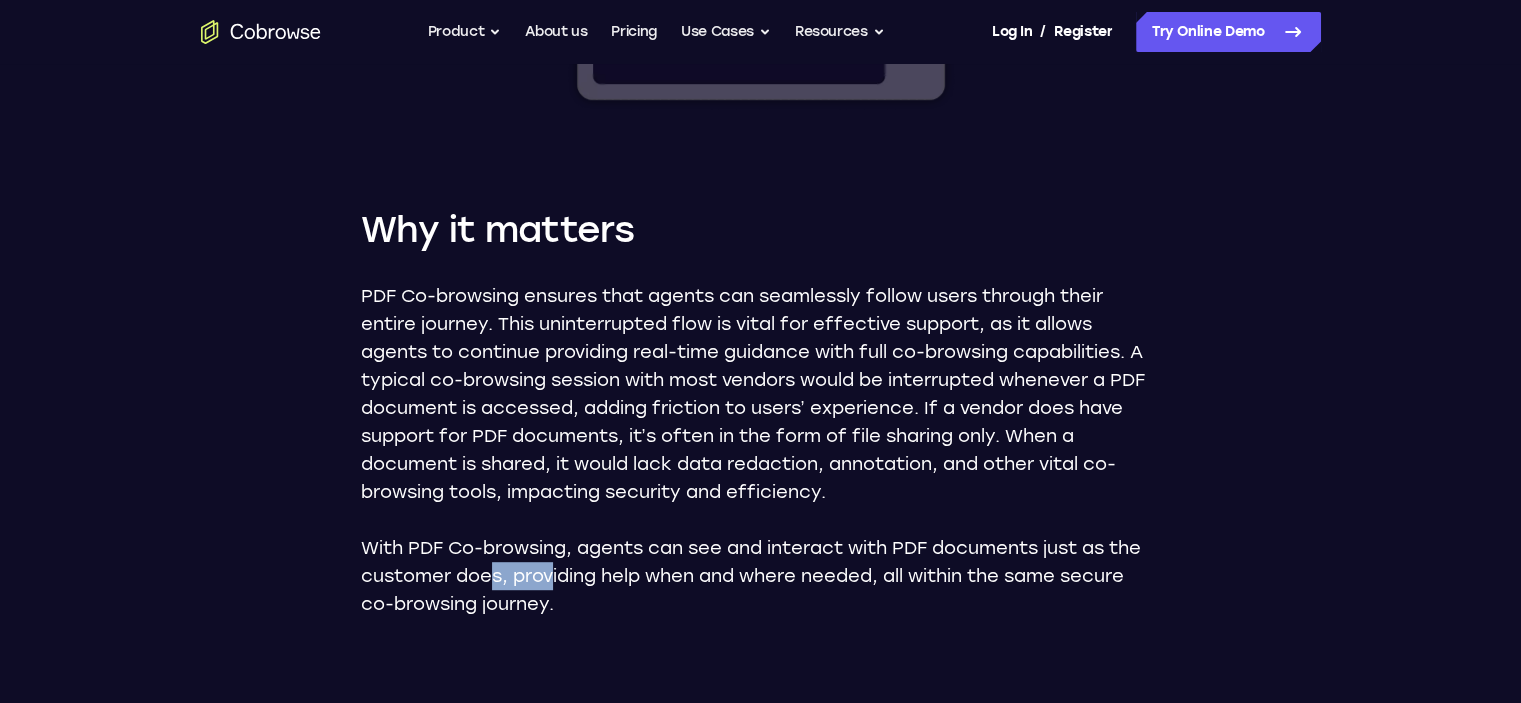 drag, startPoint x: 552, startPoint y: 571, endPoint x: 484, endPoint y: 575, distance: 68.117546 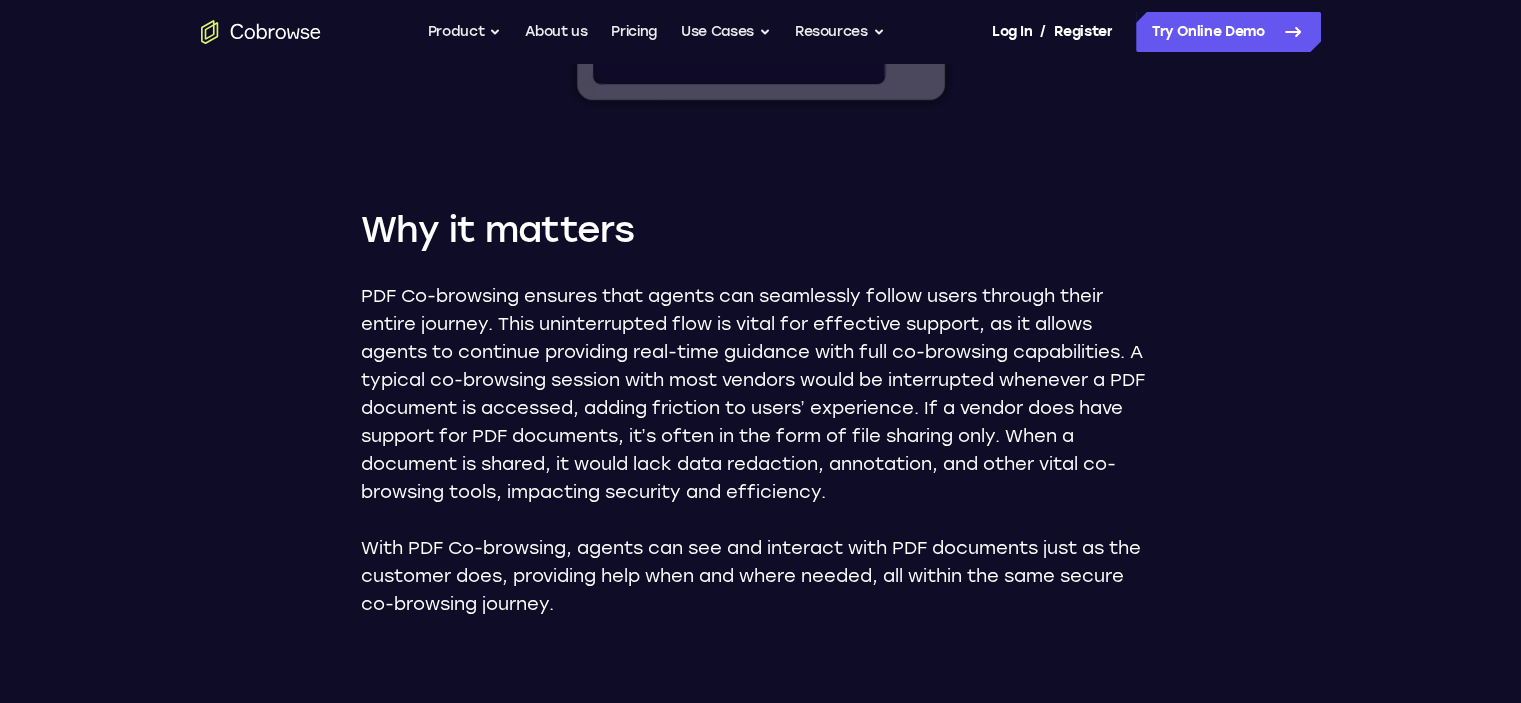 click on "With PDF Co-browsing, agents can see and interact with PDF documents just as the customer does, providing help when and where needed, all within the same secure co-browsing journey." at bounding box center (761, 576) 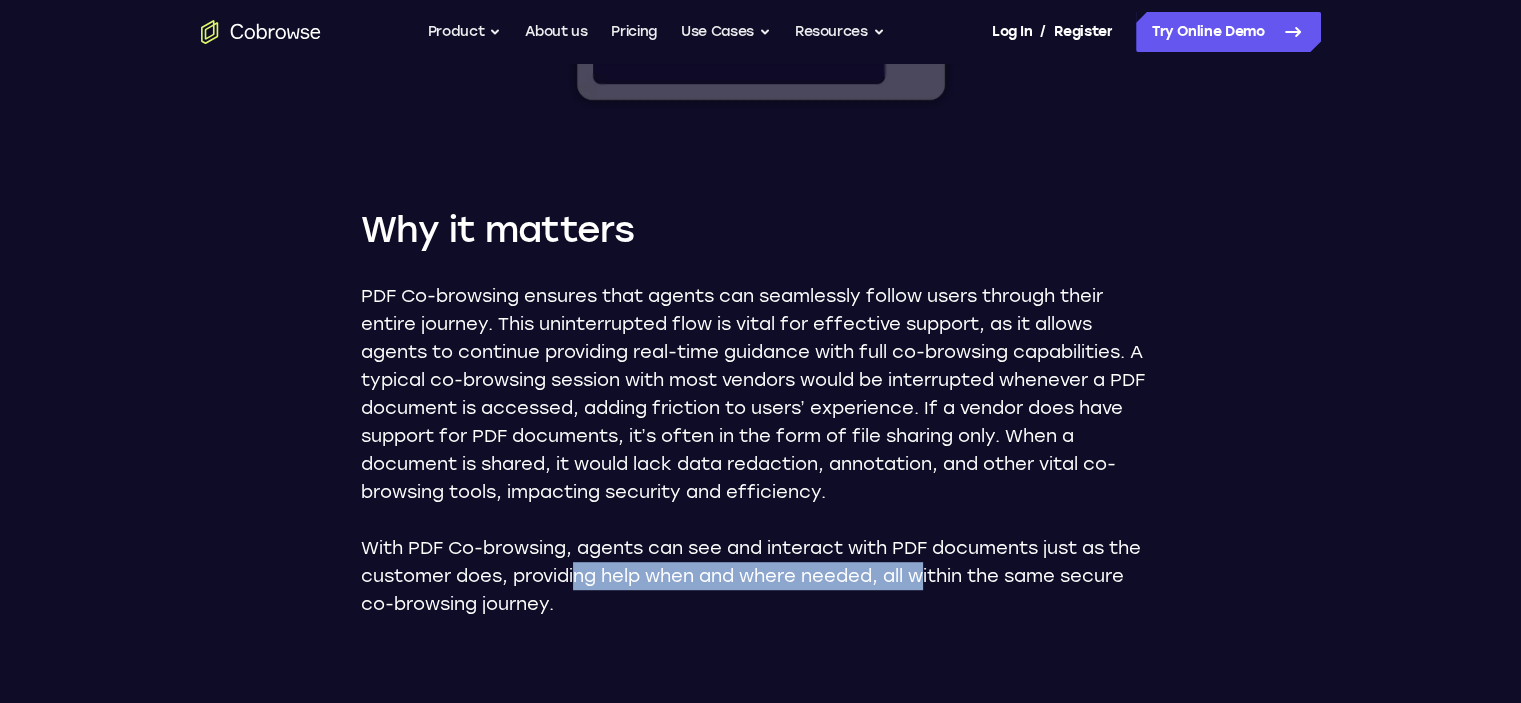 drag, startPoint x: 582, startPoint y: 582, endPoint x: 980, endPoint y: 560, distance: 398.60757 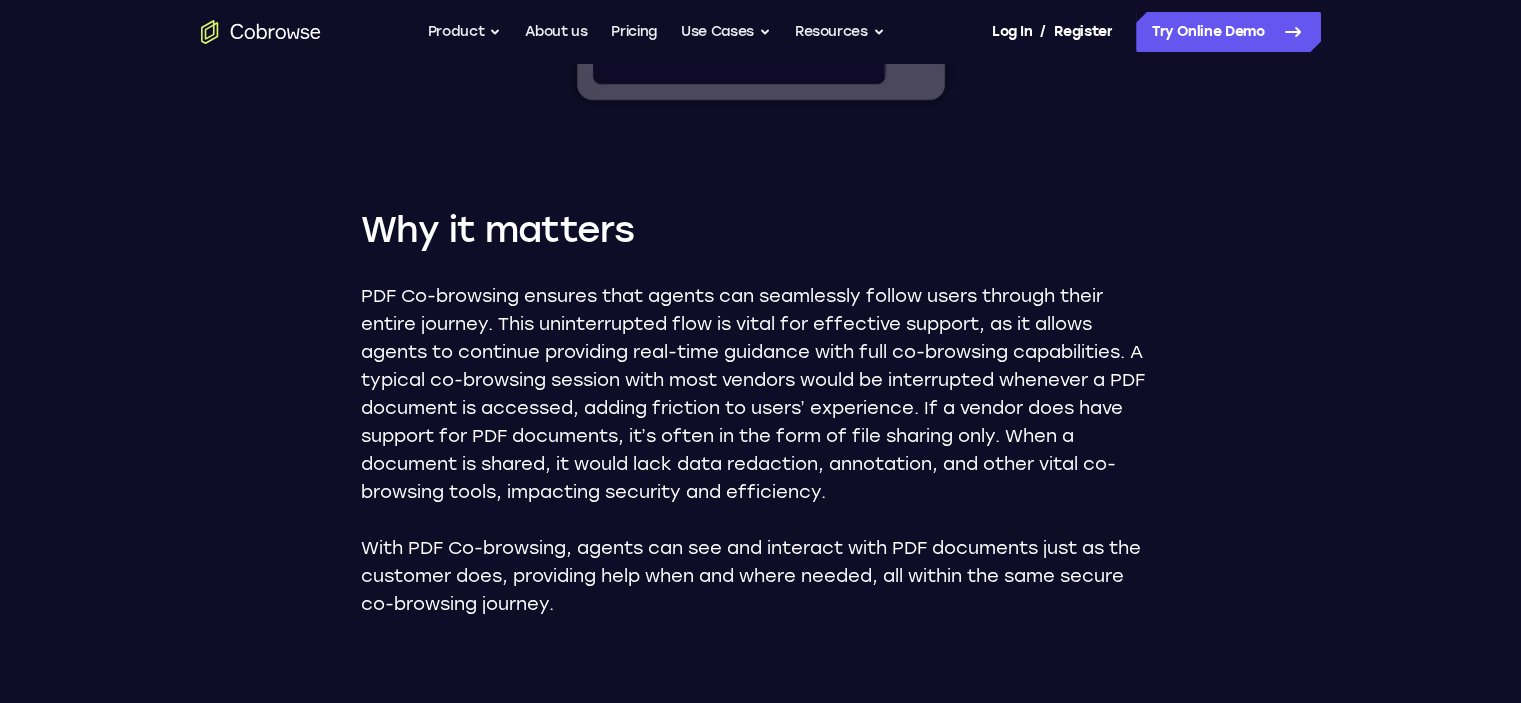 click on "With PDF Co-browsing, agents can see and interact with PDF documents just as the customer does, providing help when and where needed, all within the same secure co-browsing journey." at bounding box center (761, 576) 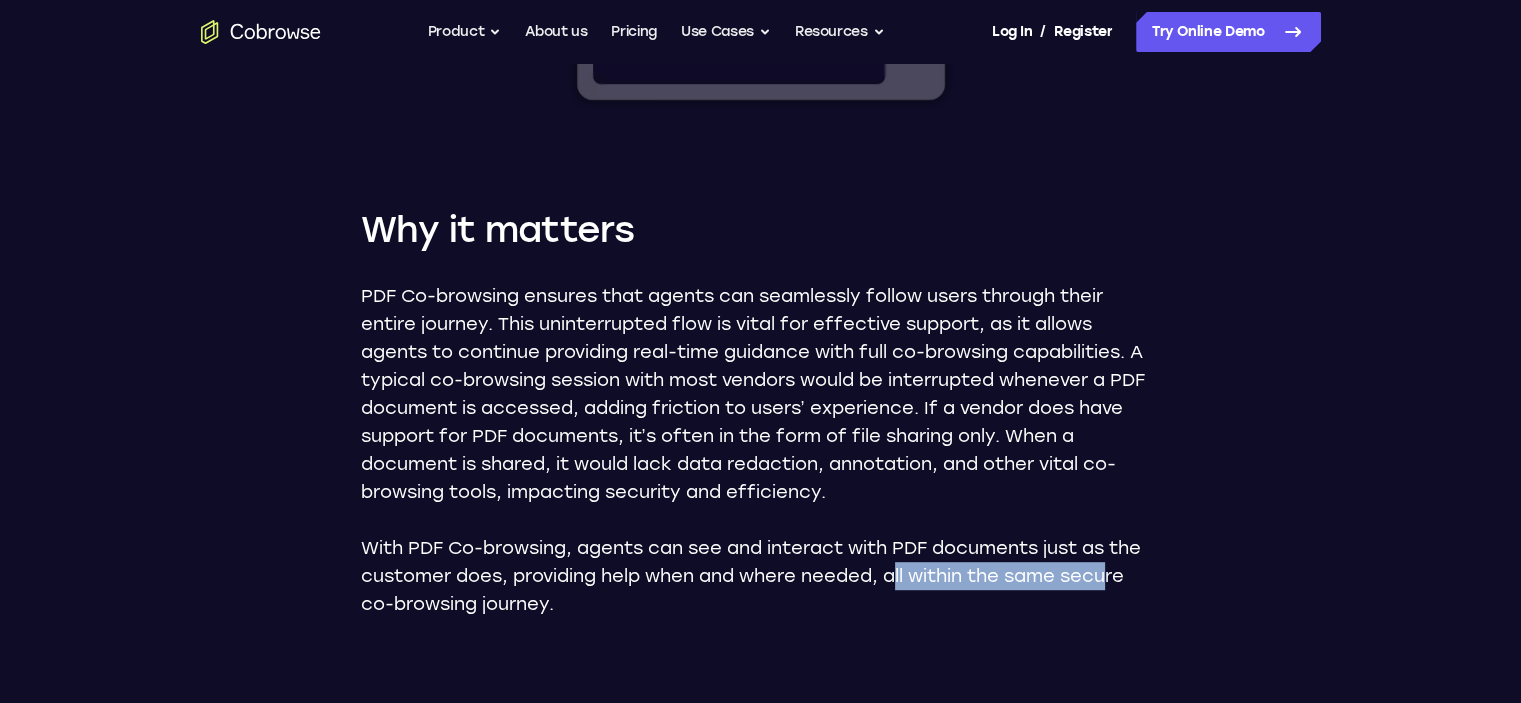 drag, startPoint x: 1116, startPoint y: 577, endPoint x: 901, endPoint y: 580, distance: 215.02094 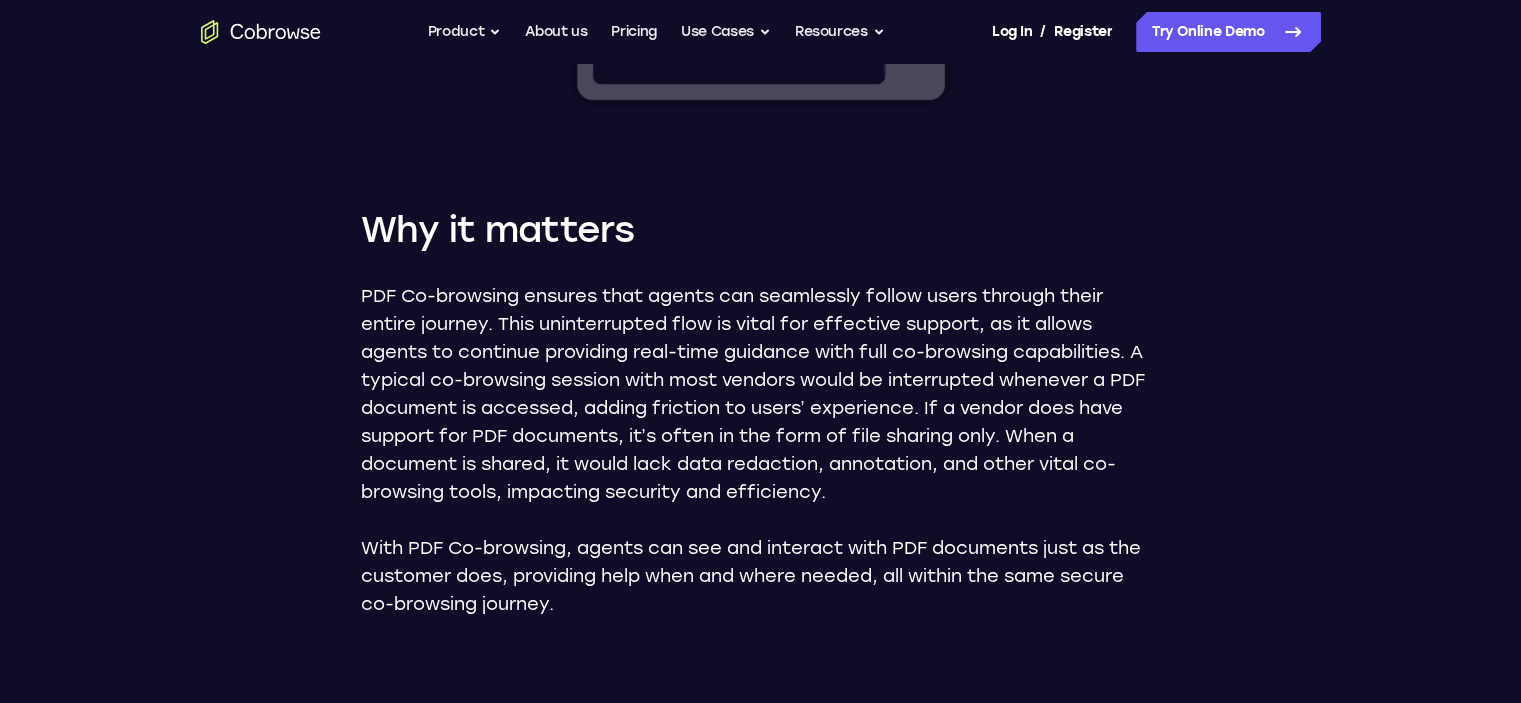 click on "With PDF Co-browsing, agents can see and interact with PDF documents just as the customer does, providing help when and where needed, all within the same secure co-browsing journey." at bounding box center (761, 576) 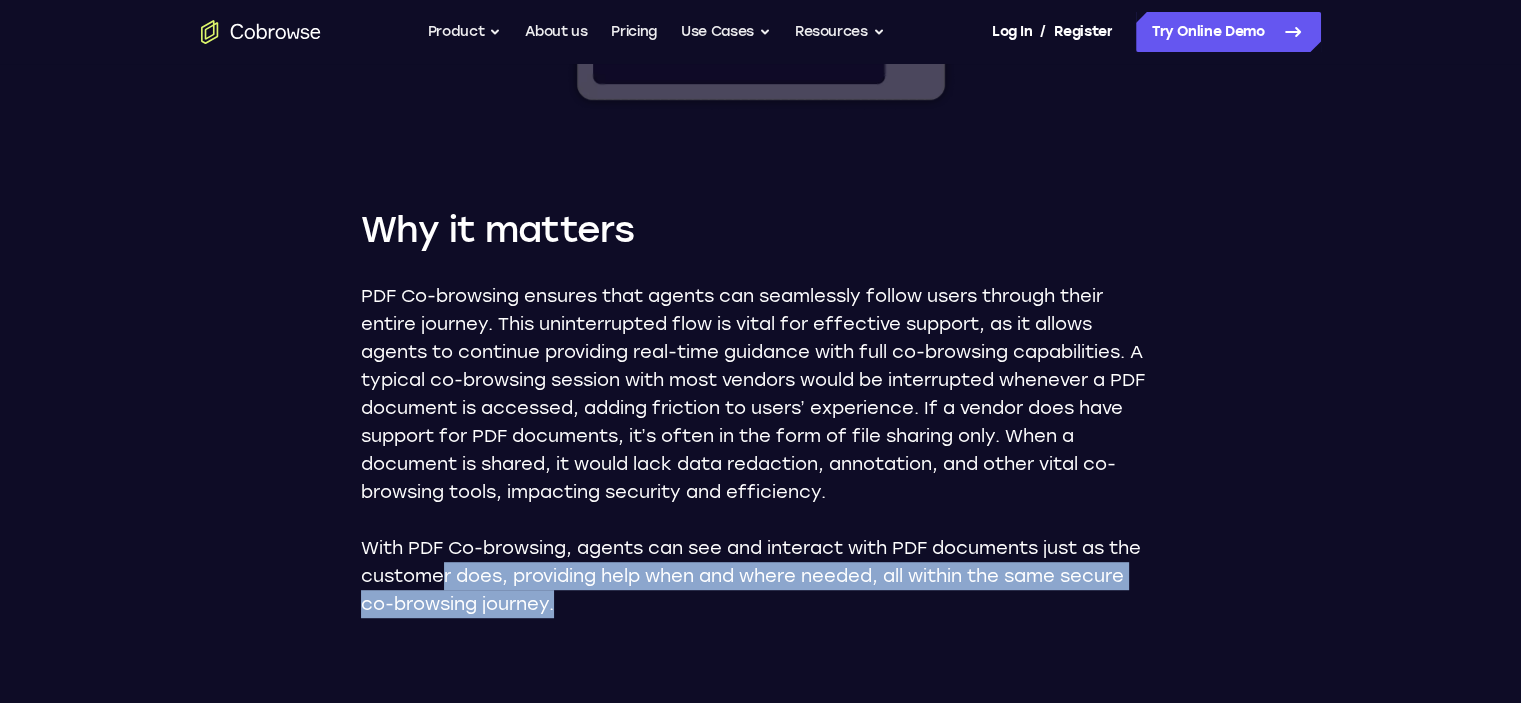 drag, startPoint x: 567, startPoint y: 611, endPoint x: 469, endPoint y: 565, distance: 108.25895 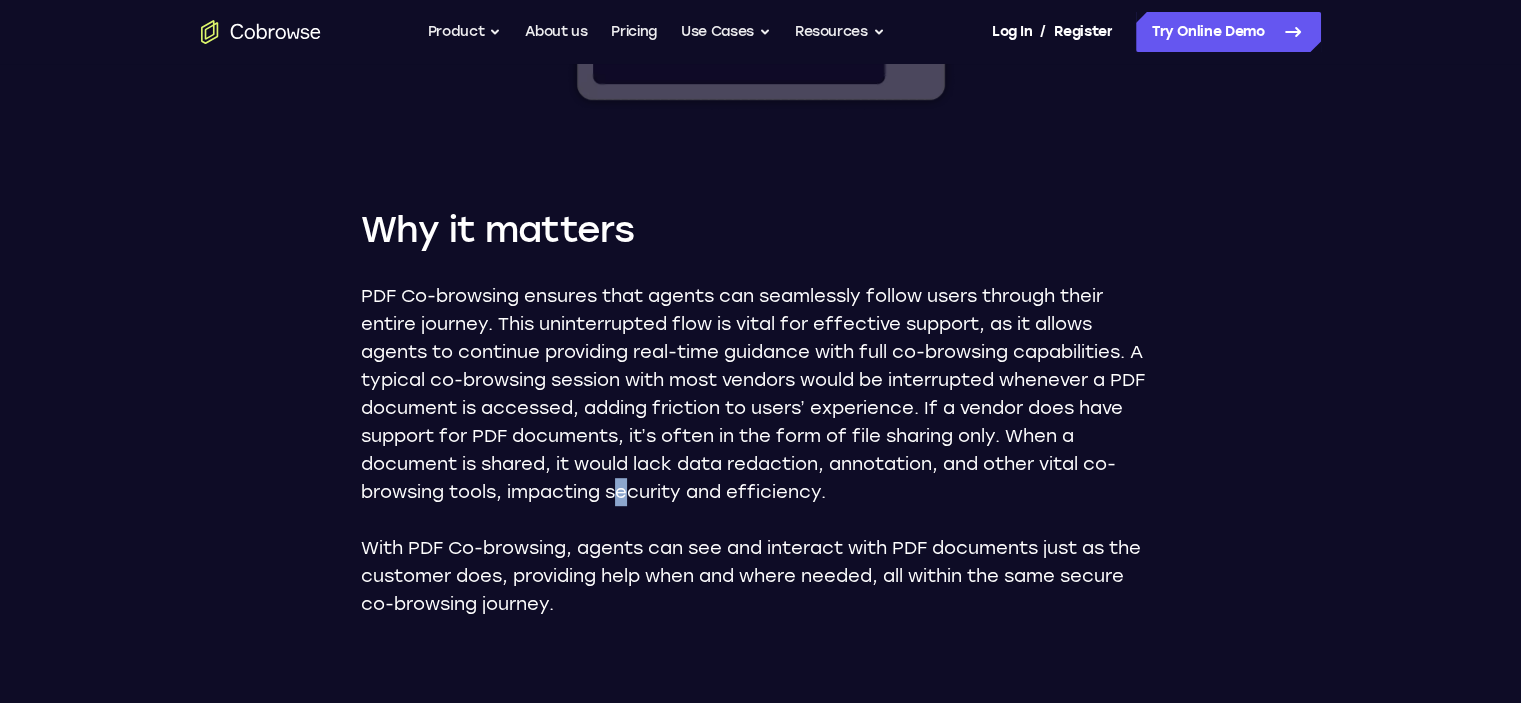 click on "PDF Co-browsing ensures that agents can seamlessly follow users through their entire journey. This uninterrupted flow is vital for effective support, as it allows agents to continue providing real-time guidance with full co-browsing capabilities. A typical co-browsing session with most vendors would be interrupted whenever a PDF document is accessed, adding friction to users’ experience. If a vendor does have support for PDF documents, it’s often in the form of file sharing only. When a document is shared, it would lack data redaction, annotation, and other vital co-browsing tools, impacting security and efficiency." at bounding box center [761, 394] 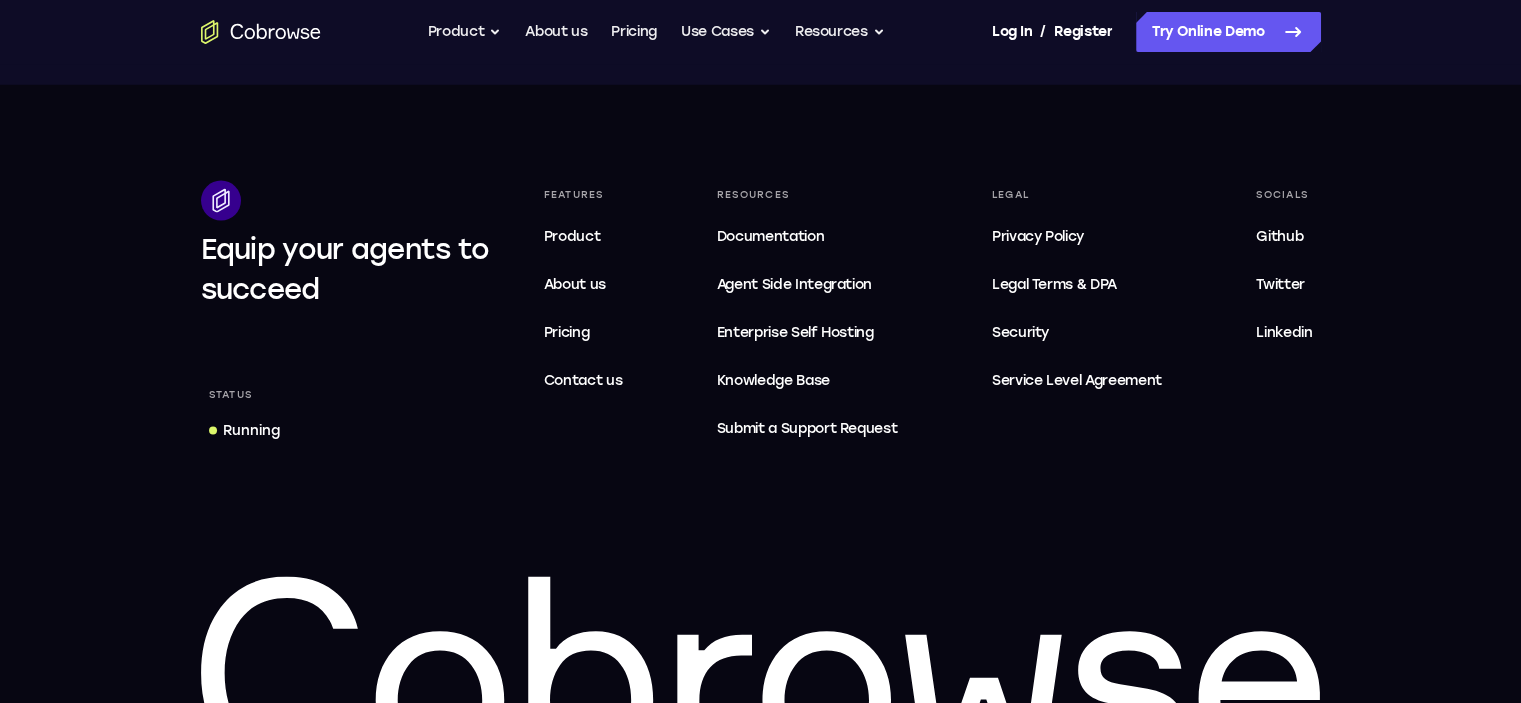scroll, scrollTop: 4116, scrollLeft: 0, axis: vertical 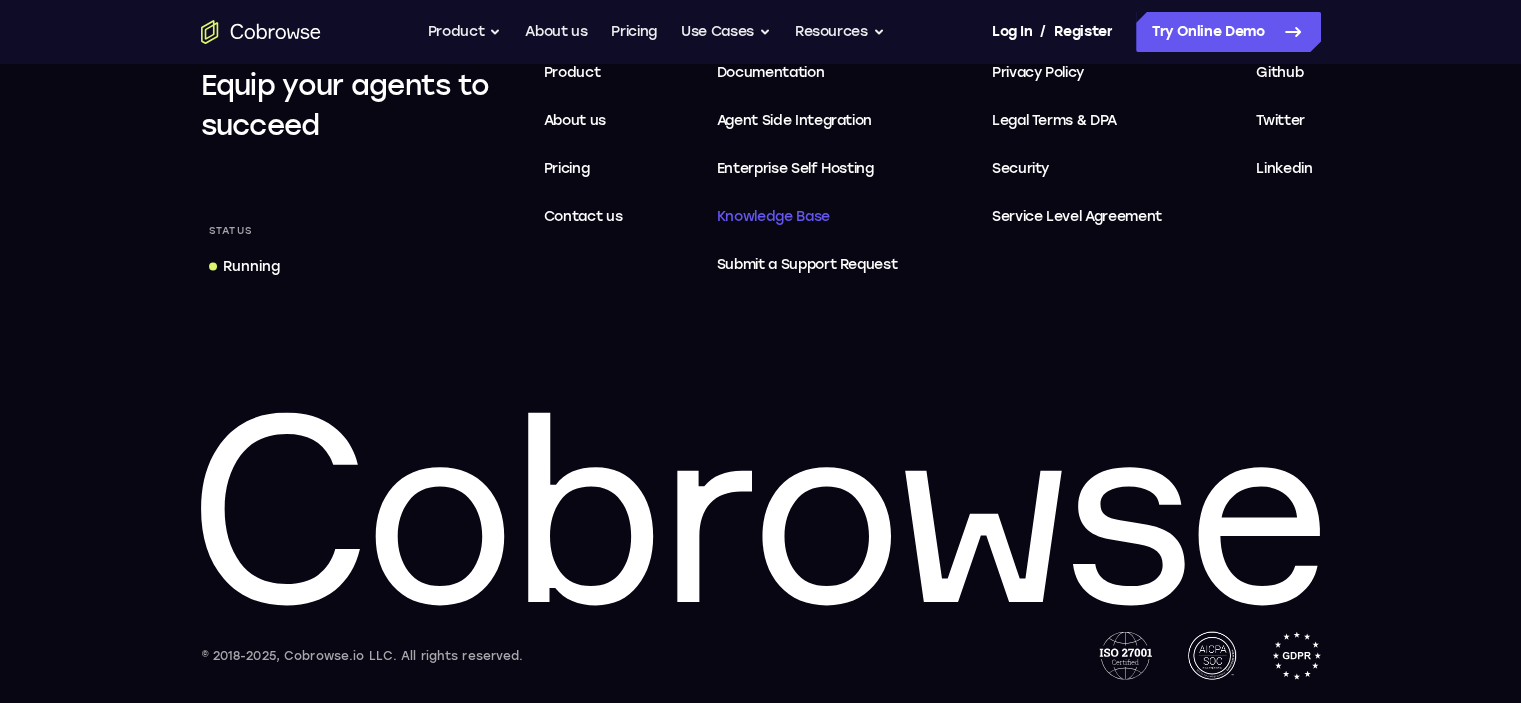 click on "Knowledge Base" at bounding box center [773, 216] 